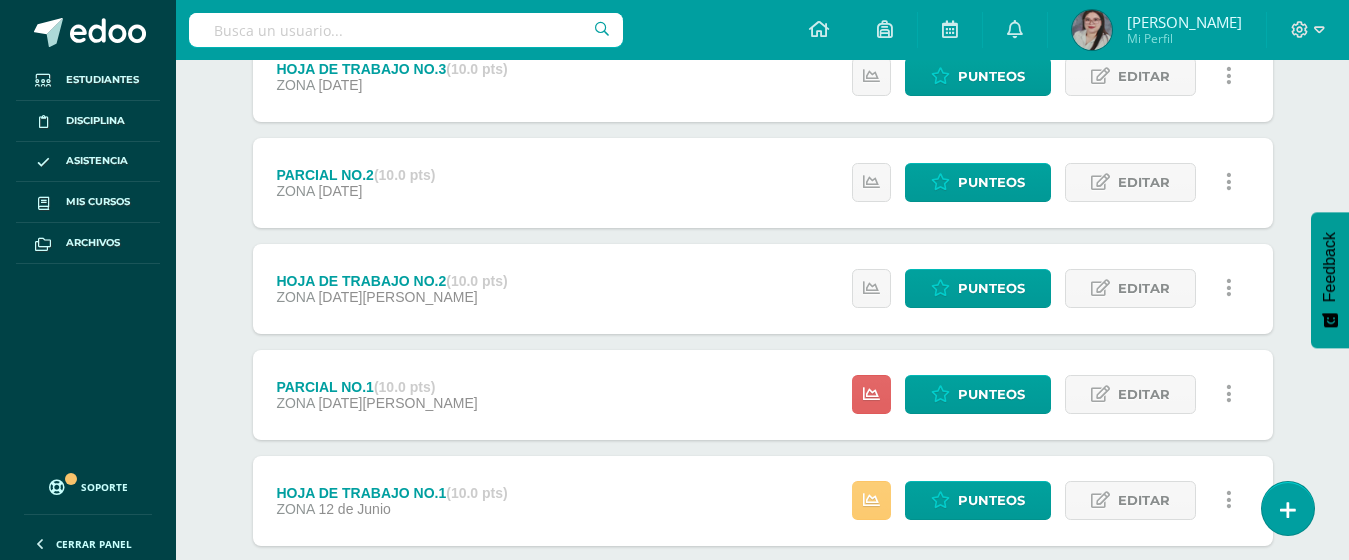 scroll, scrollTop: 948, scrollLeft: 0, axis: vertical 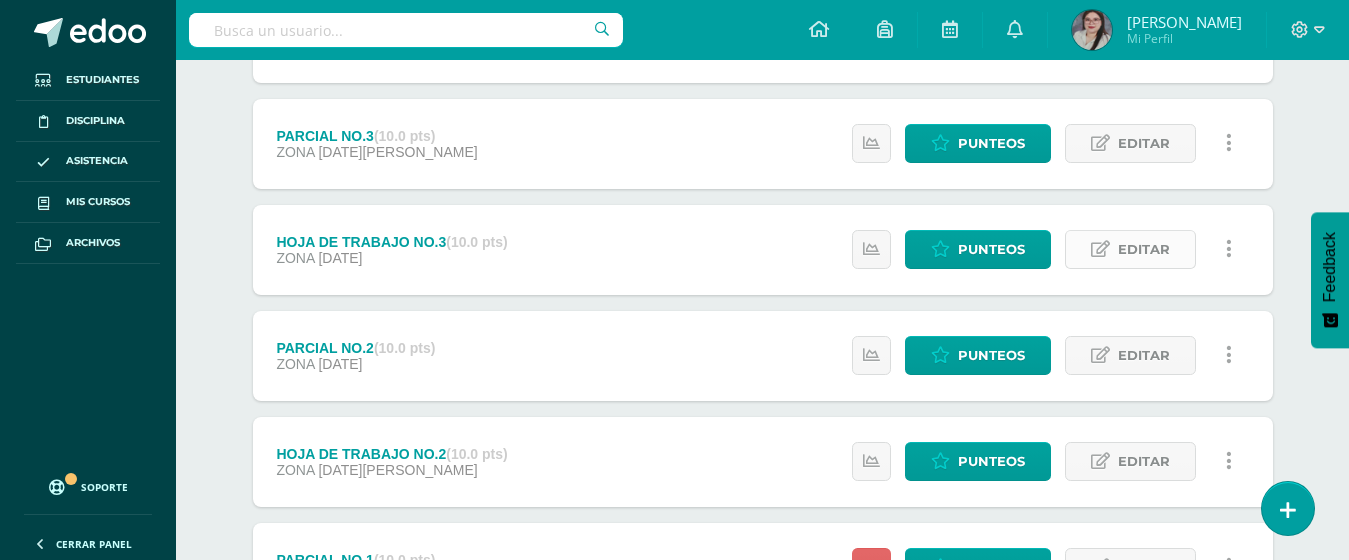 click on "Editar" at bounding box center (1144, 249) 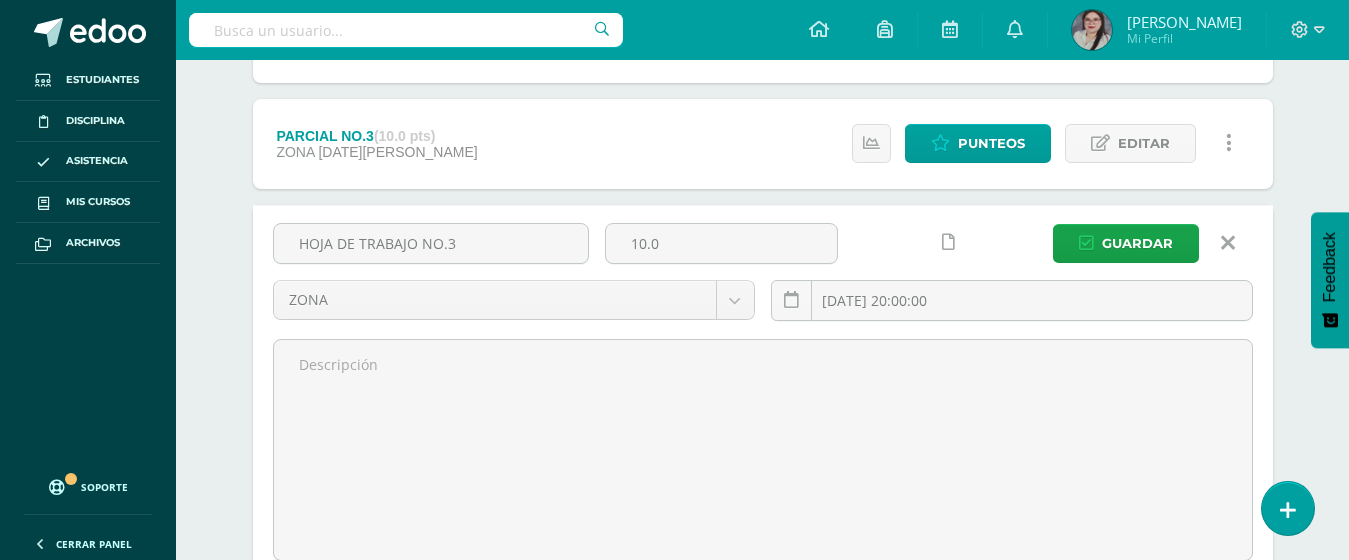 drag, startPoint x: 499, startPoint y: 246, endPoint x: 209, endPoint y: 246, distance: 290 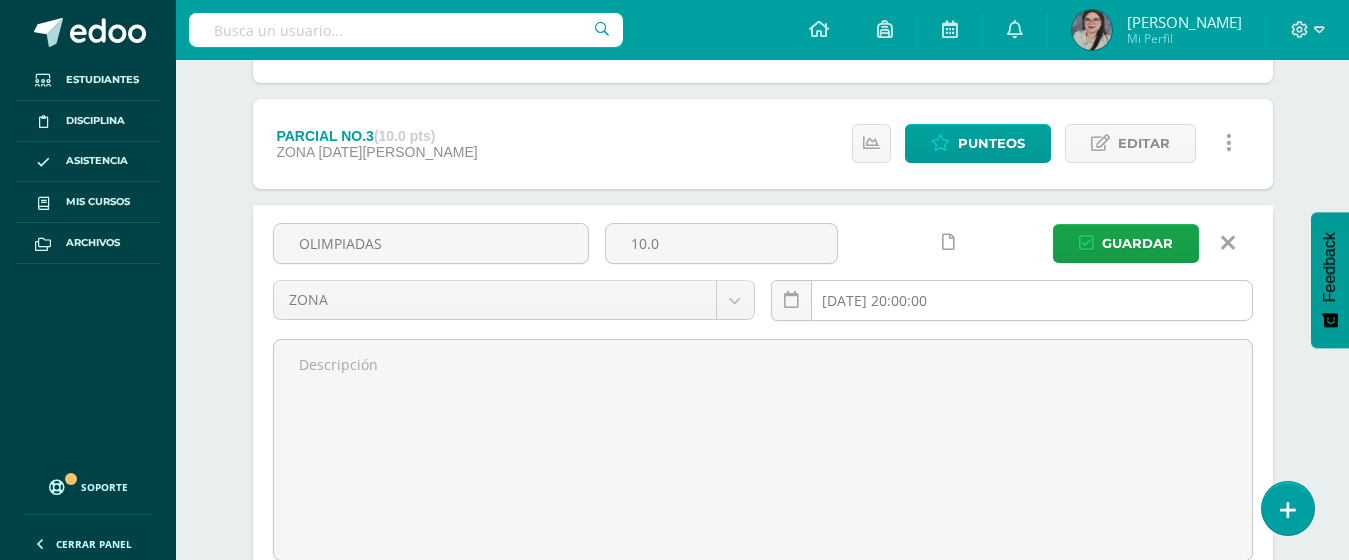 type on "OLIMPIADAS" 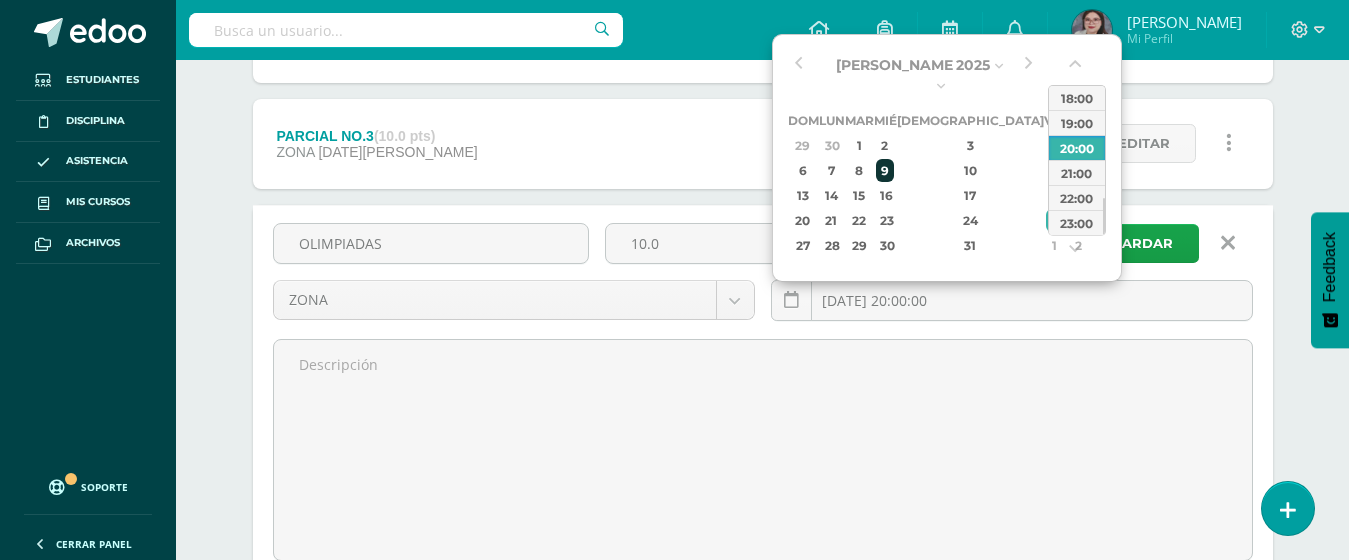 click on "9" at bounding box center (885, 170) 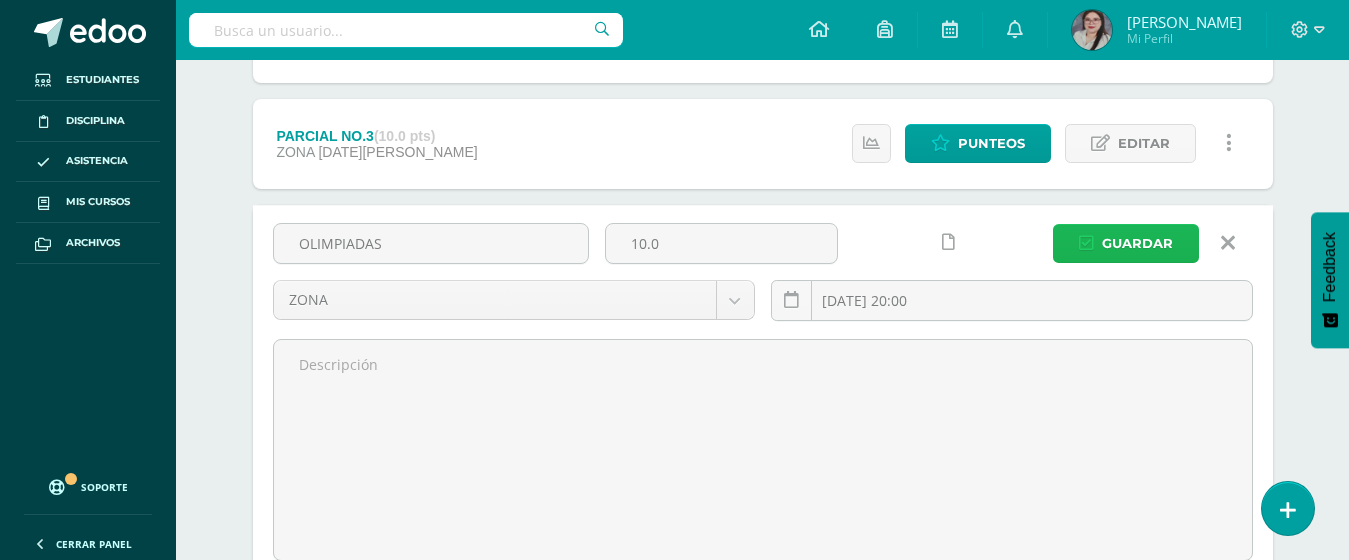 click on "Guardar" at bounding box center [1137, 243] 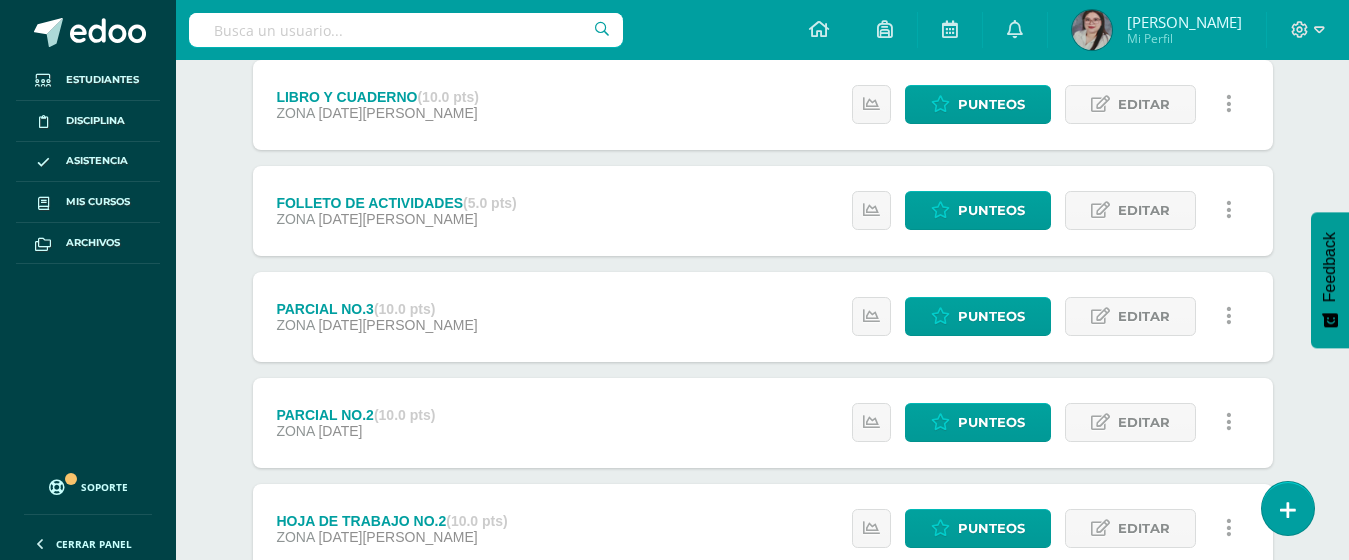 scroll, scrollTop: 948, scrollLeft: 0, axis: vertical 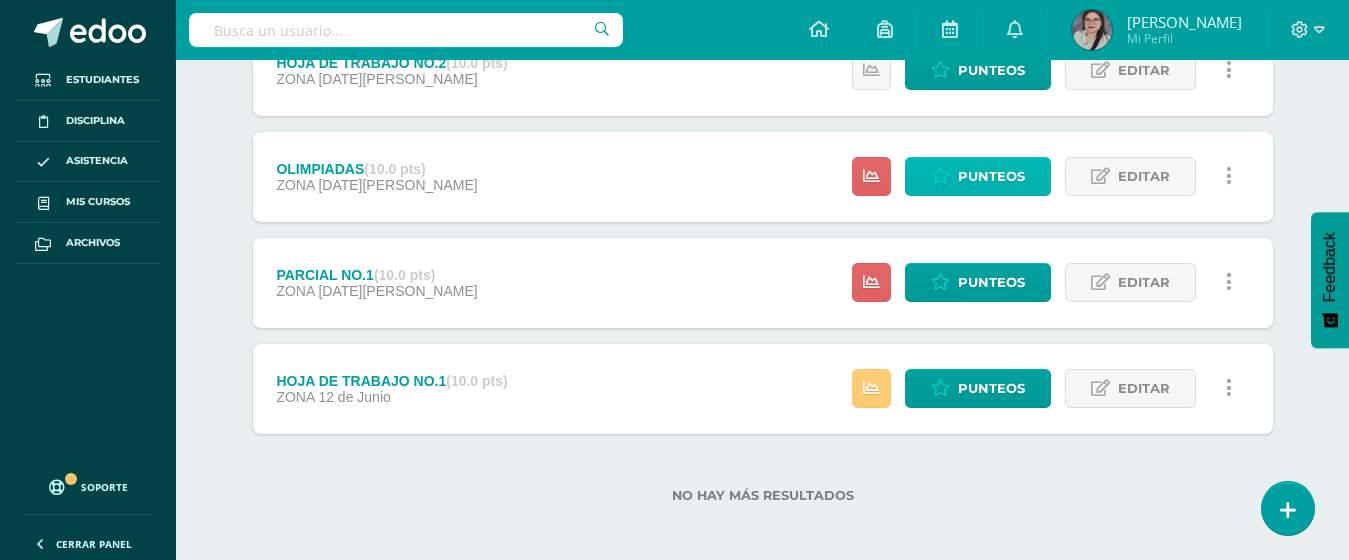 click on "Punteos" at bounding box center (991, 176) 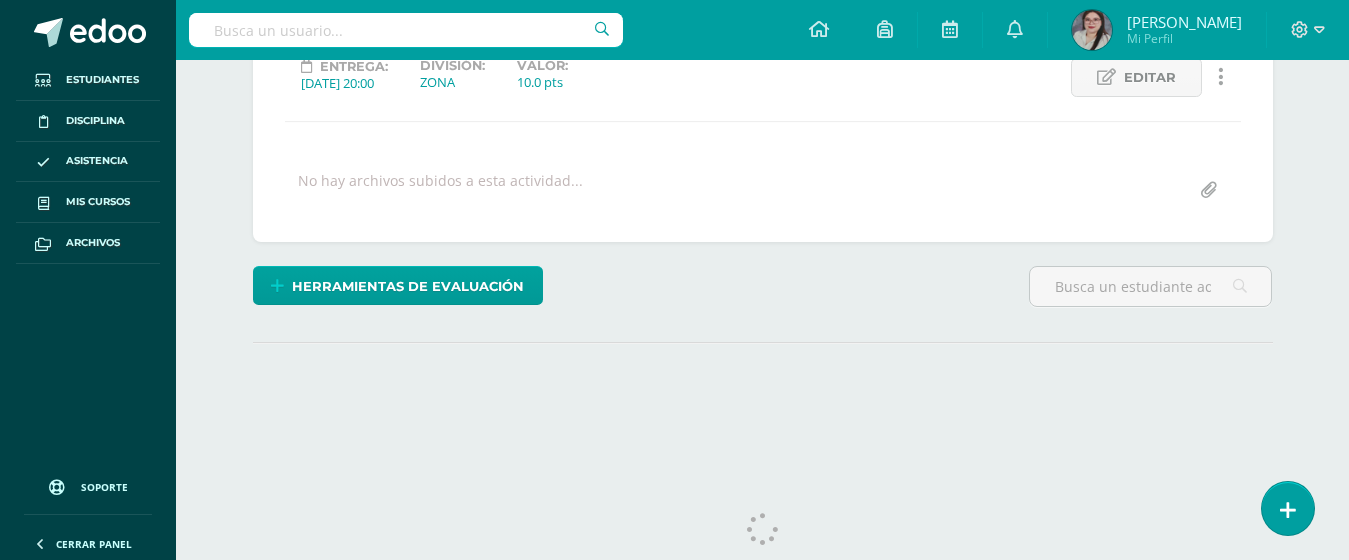 scroll, scrollTop: 294, scrollLeft: 0, axis: vertical 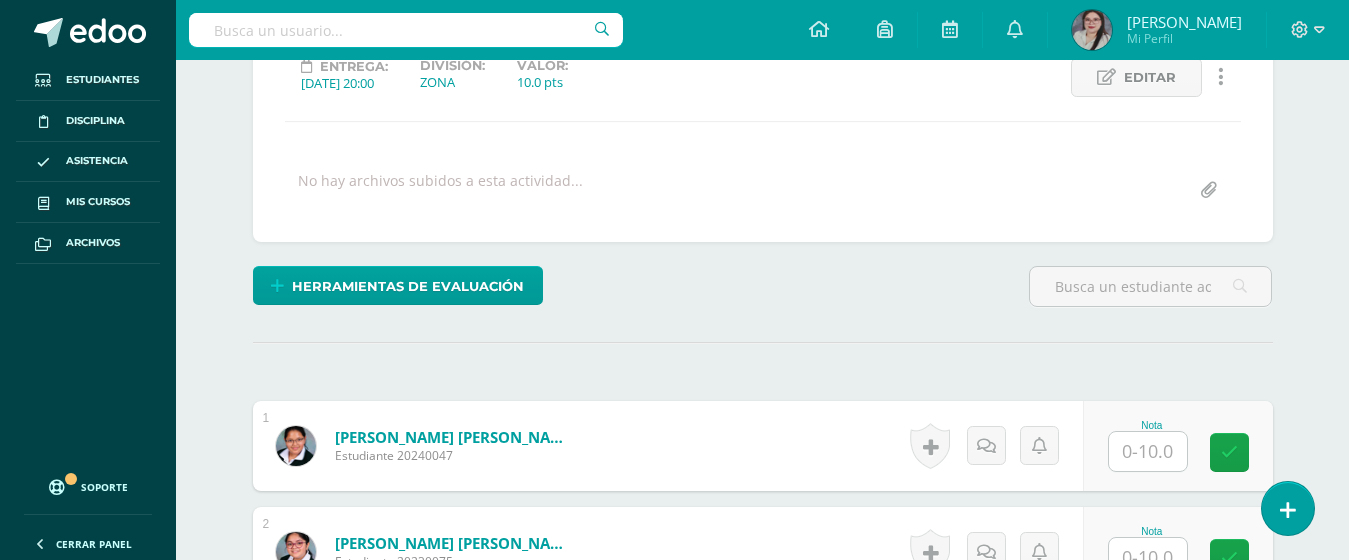 click at bounding box center (1148, 451) 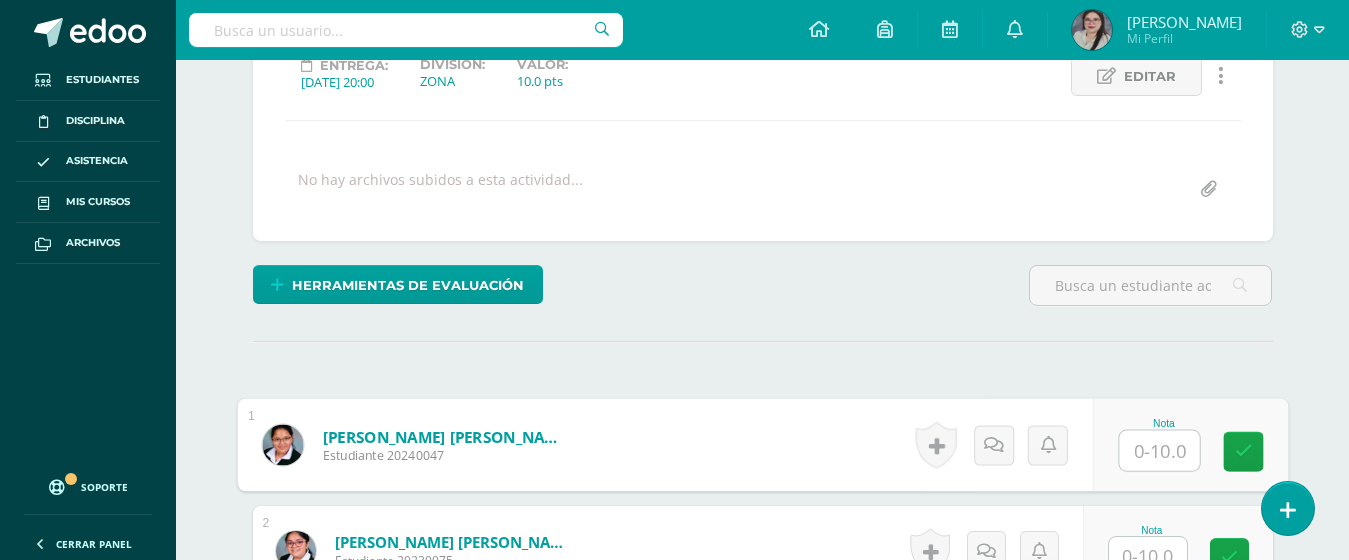 scroll, scrollTop: 296, scrollLeft: 0, axis: vertical 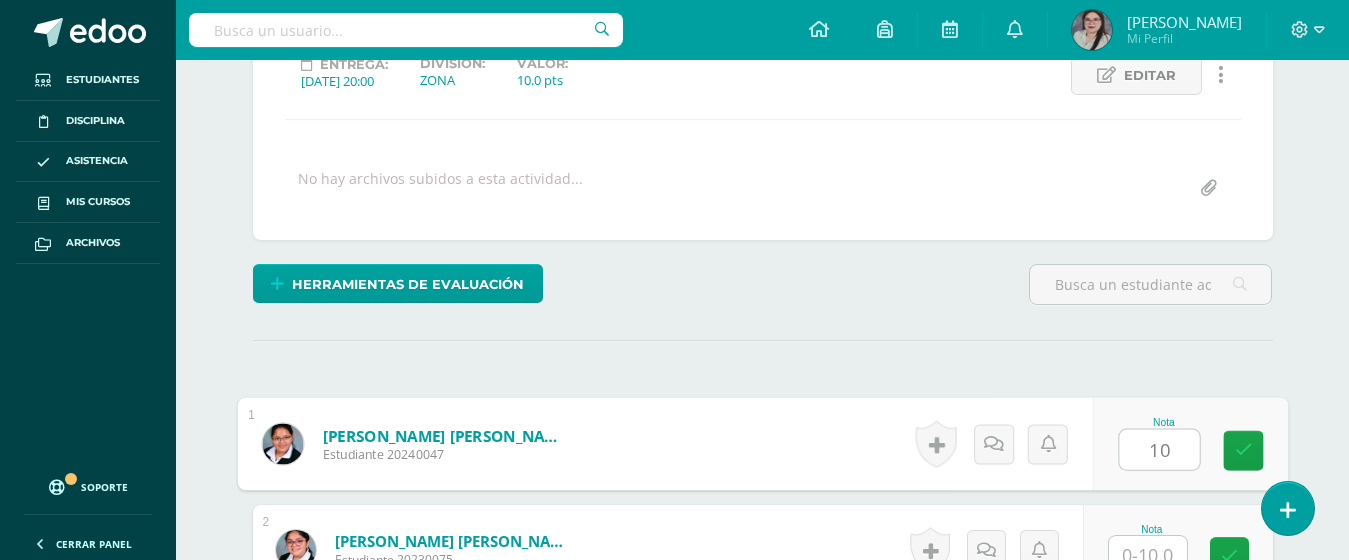 type on "10" 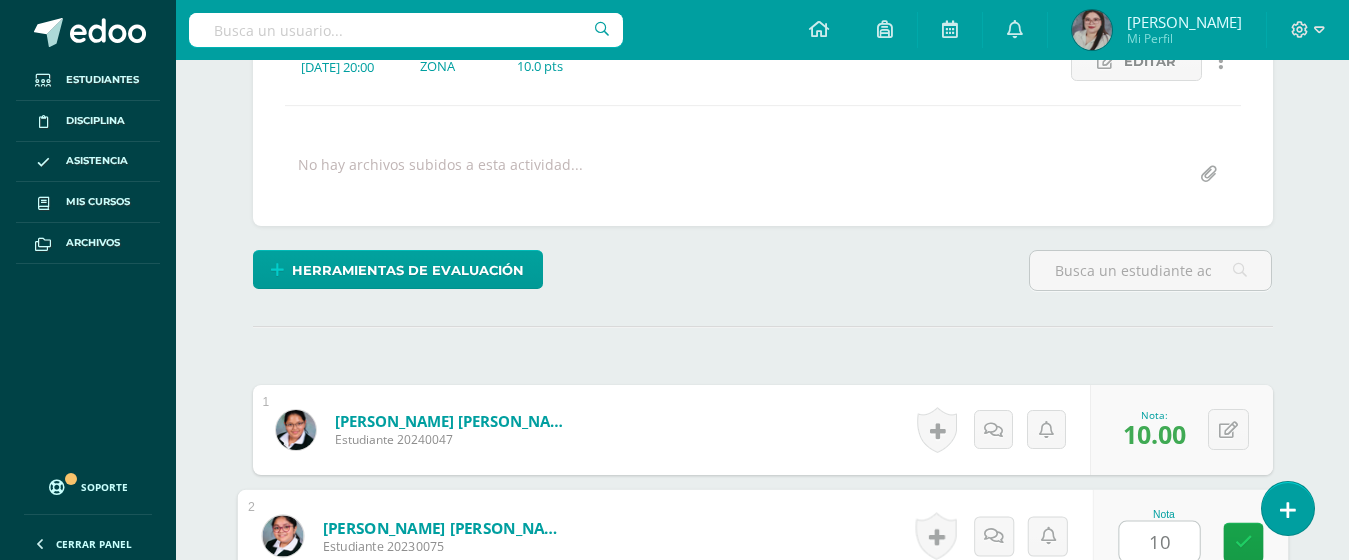 type on "10" 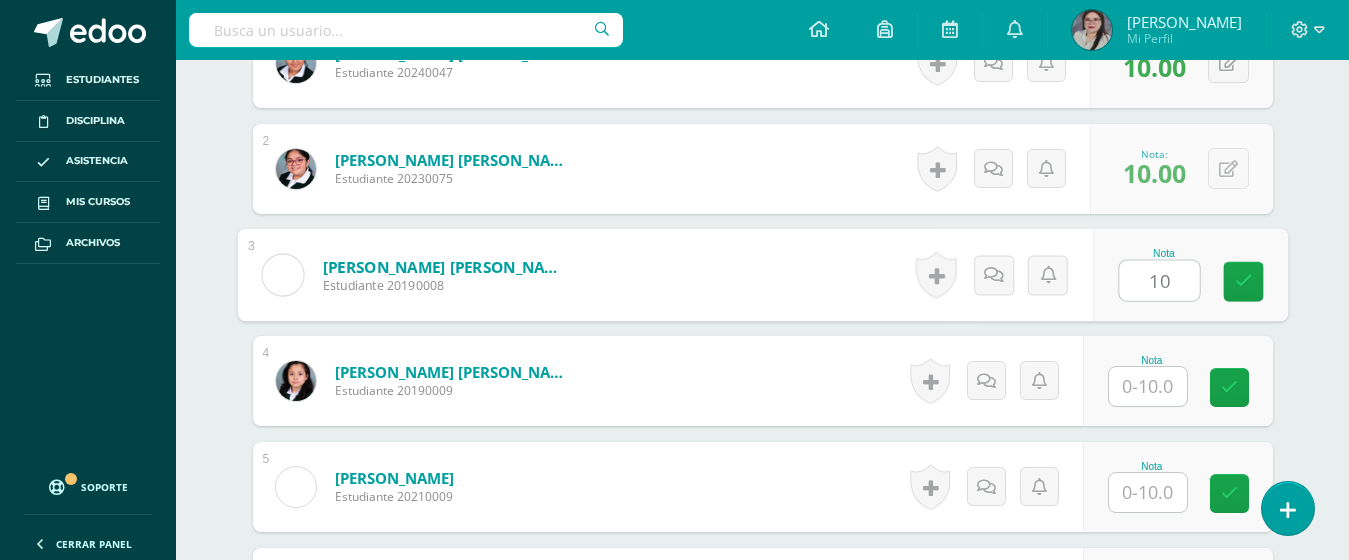 type on "10" 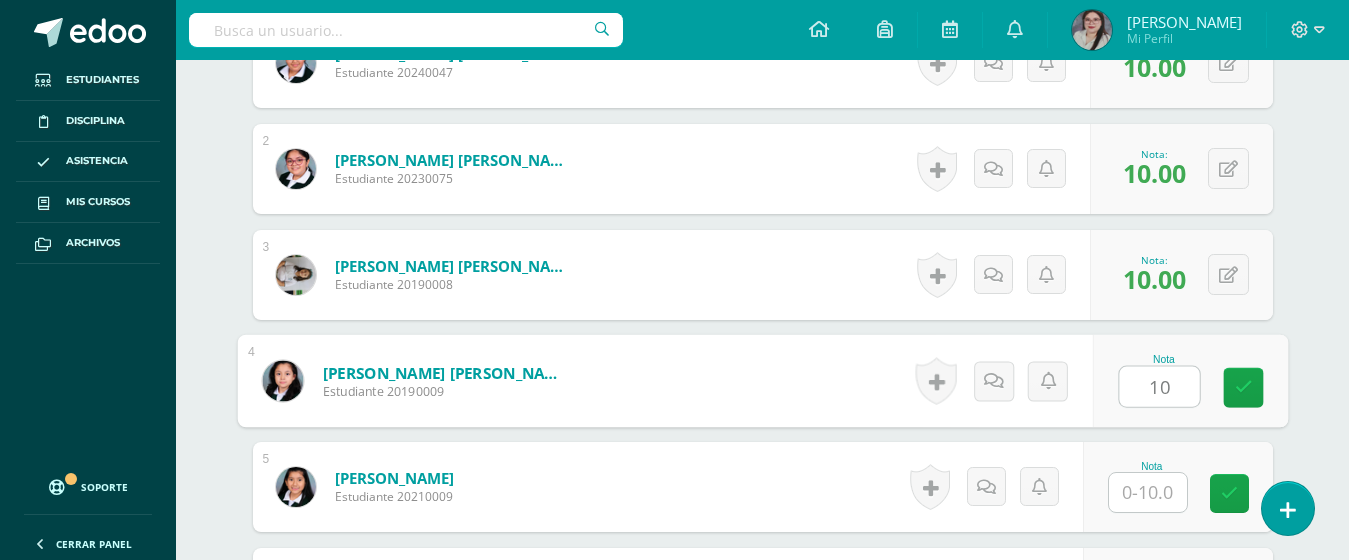 type on "10" 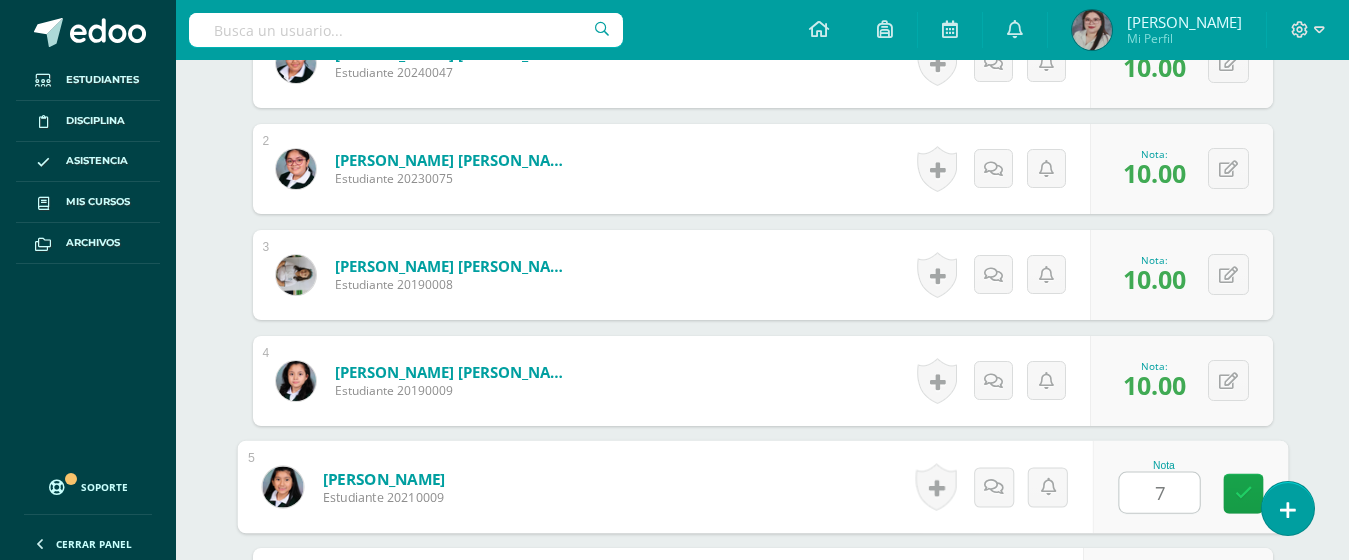 type on "7" 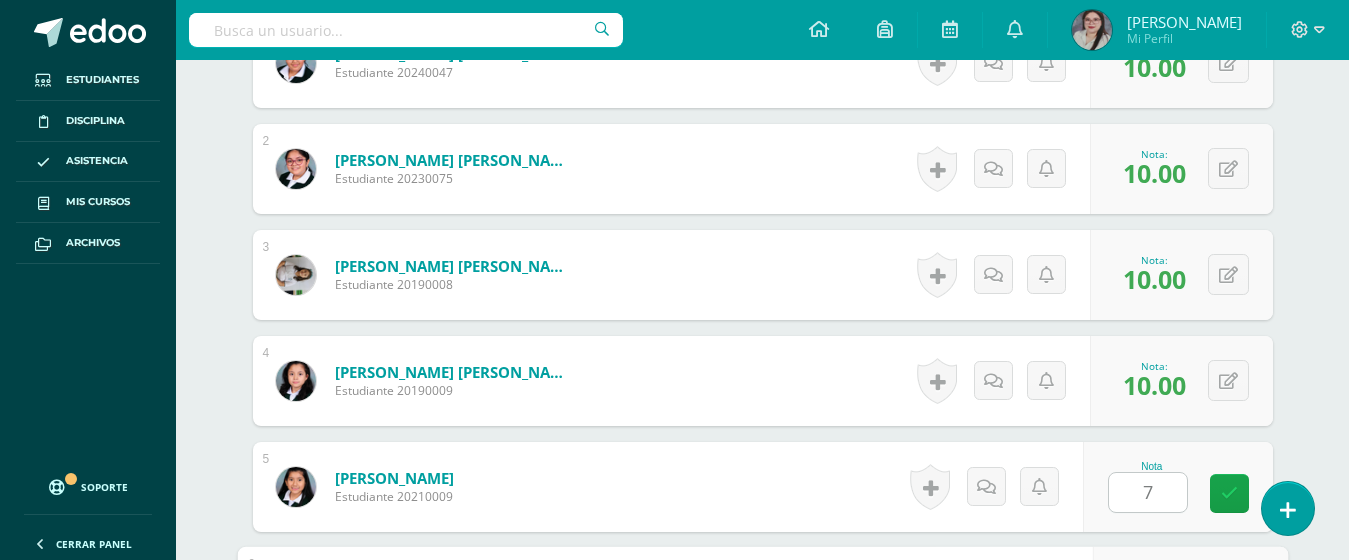 scroll, scrollTop: 995, scrollLeft: 0, axis: vertical 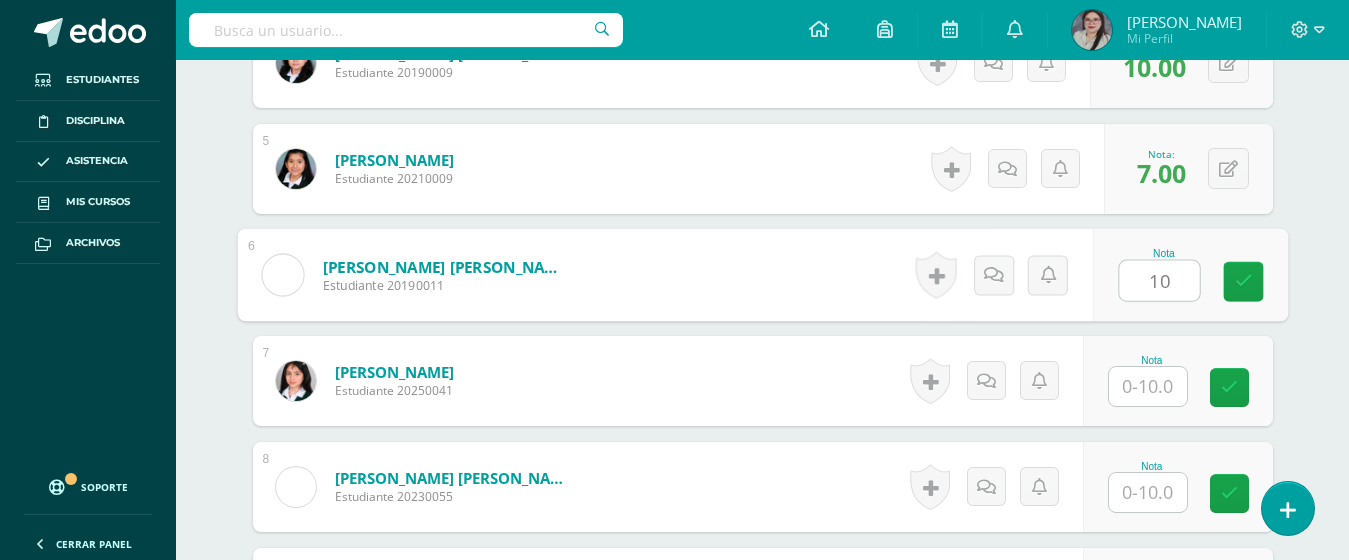 type on "10" 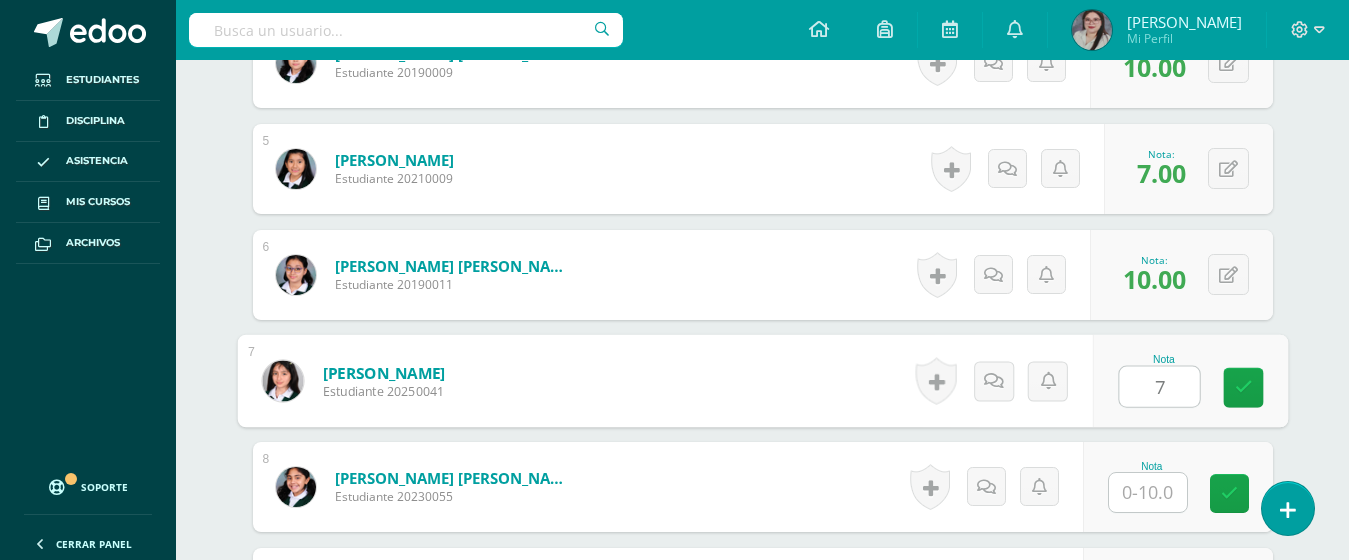 type on "7" 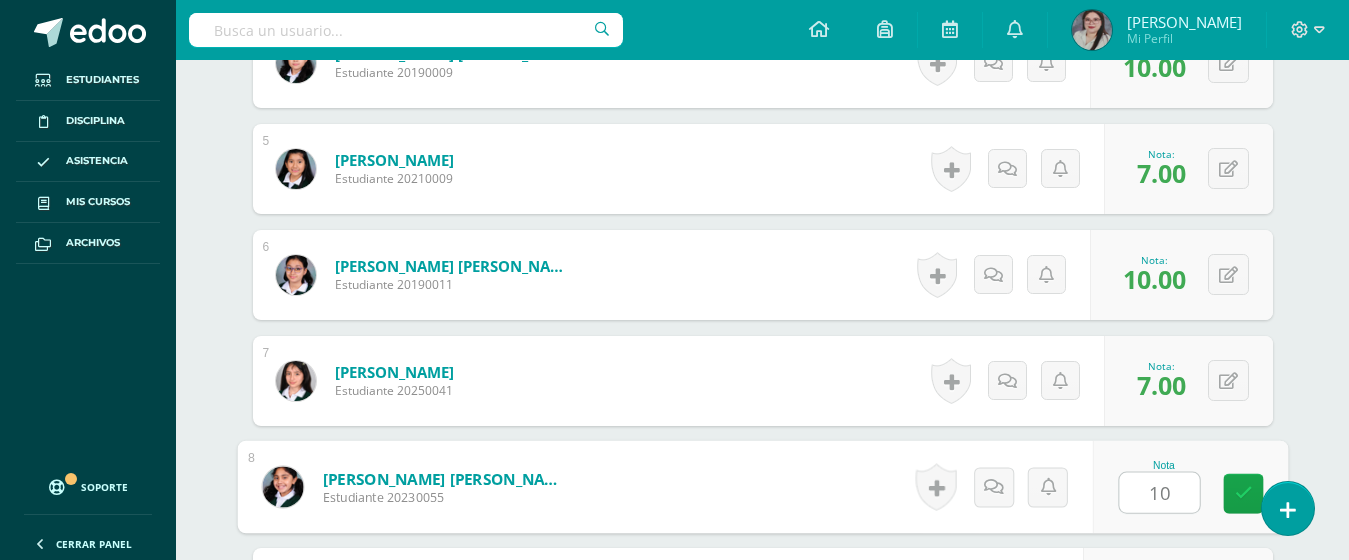 type on "10" 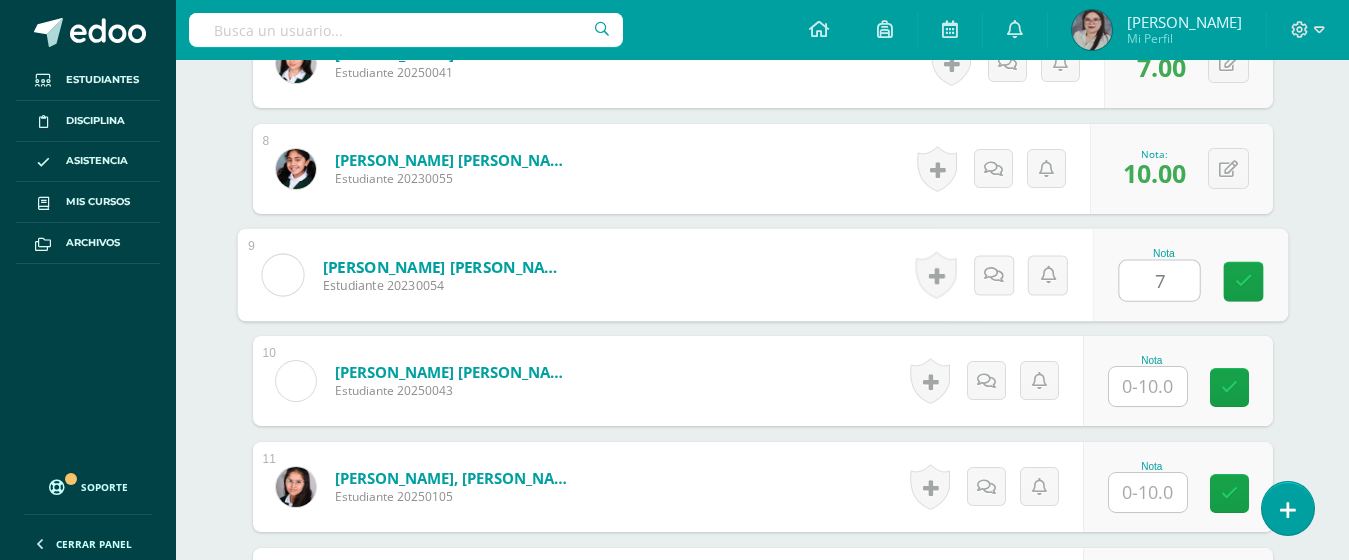 type on "7" 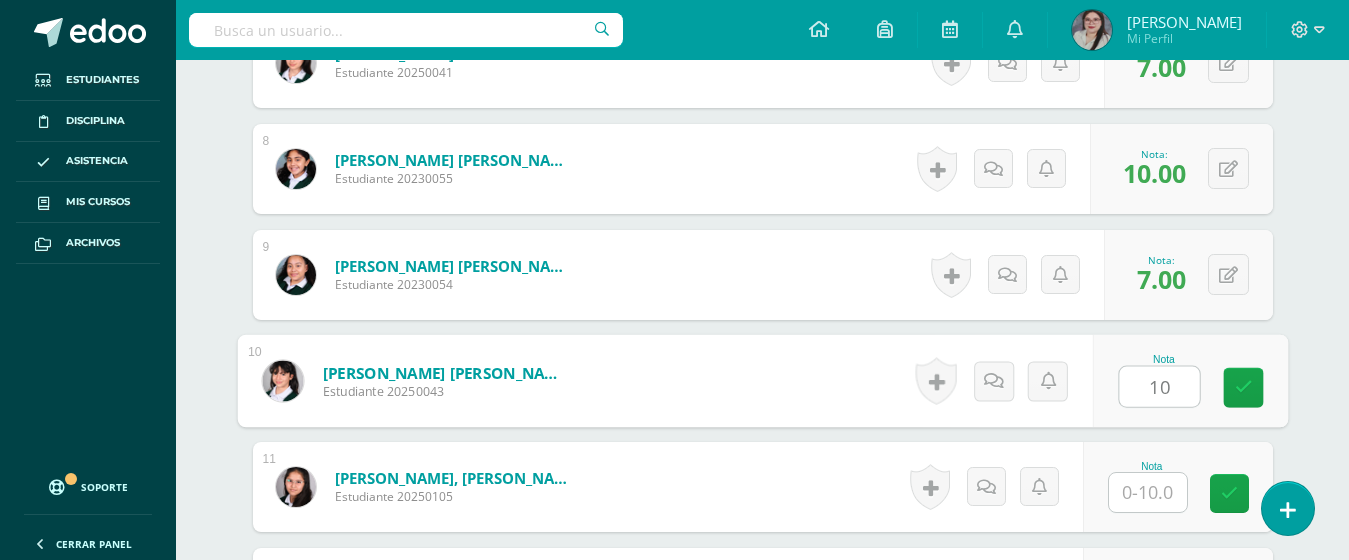 type on "10" 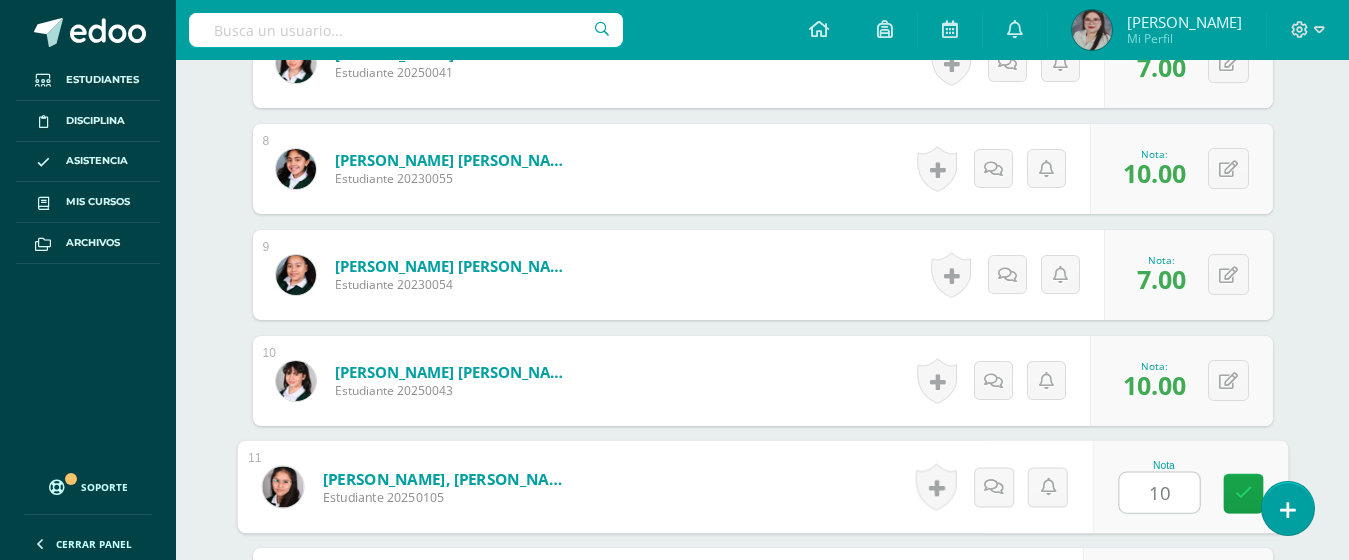 type on "10" 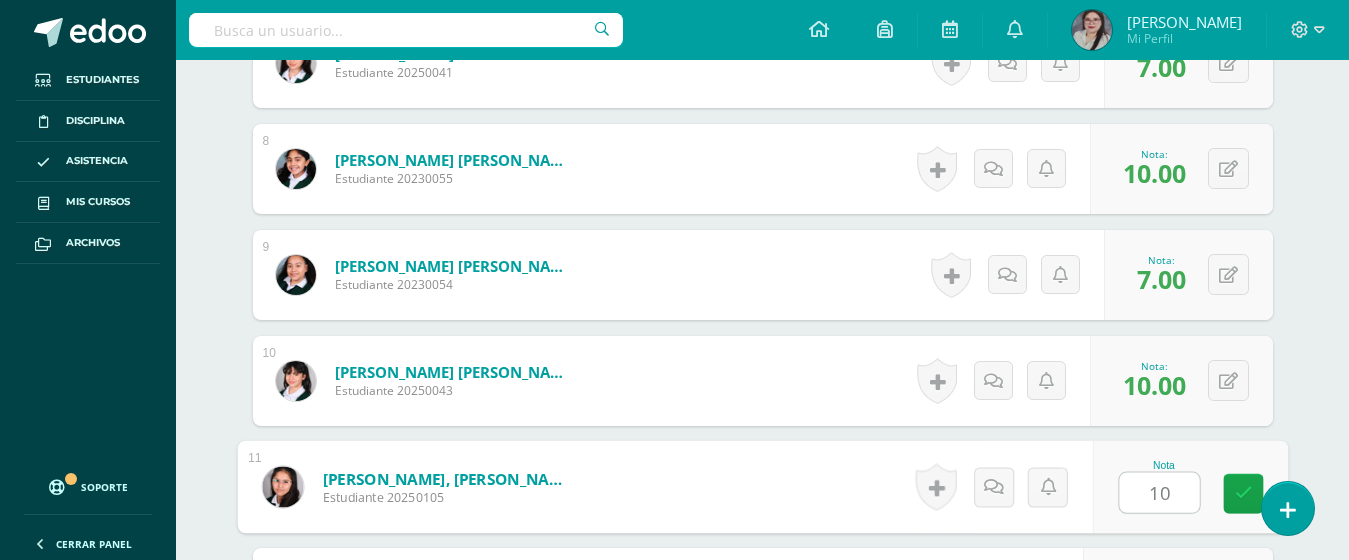 scroll, scrollTop: 1631, scrollLeft: 0, axis: vertical 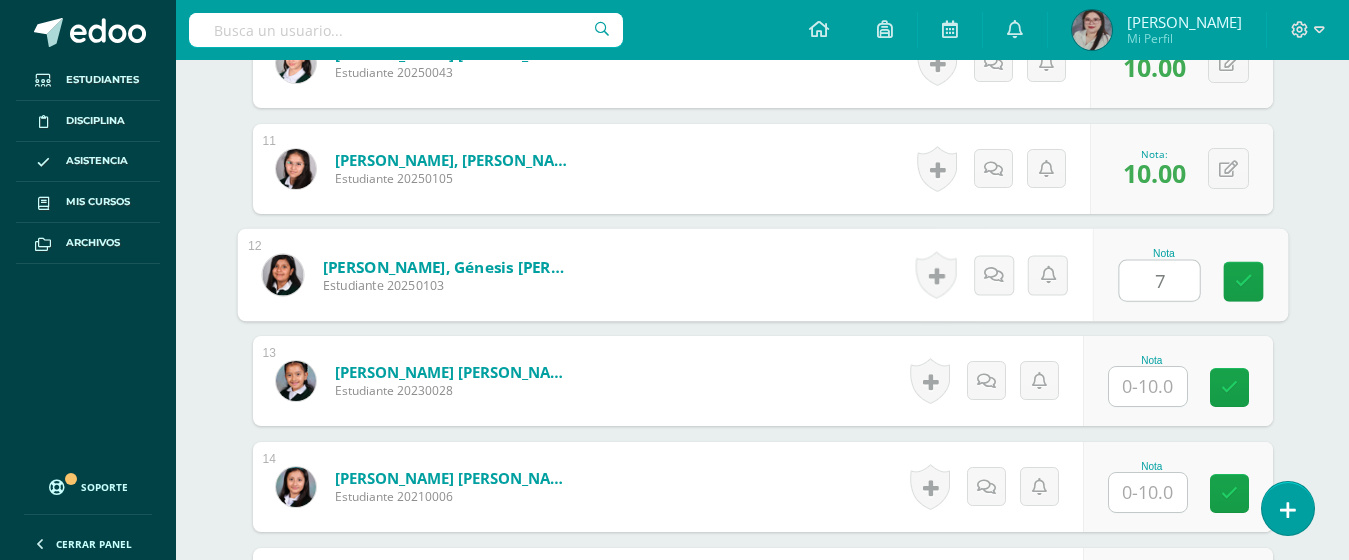type on "7" 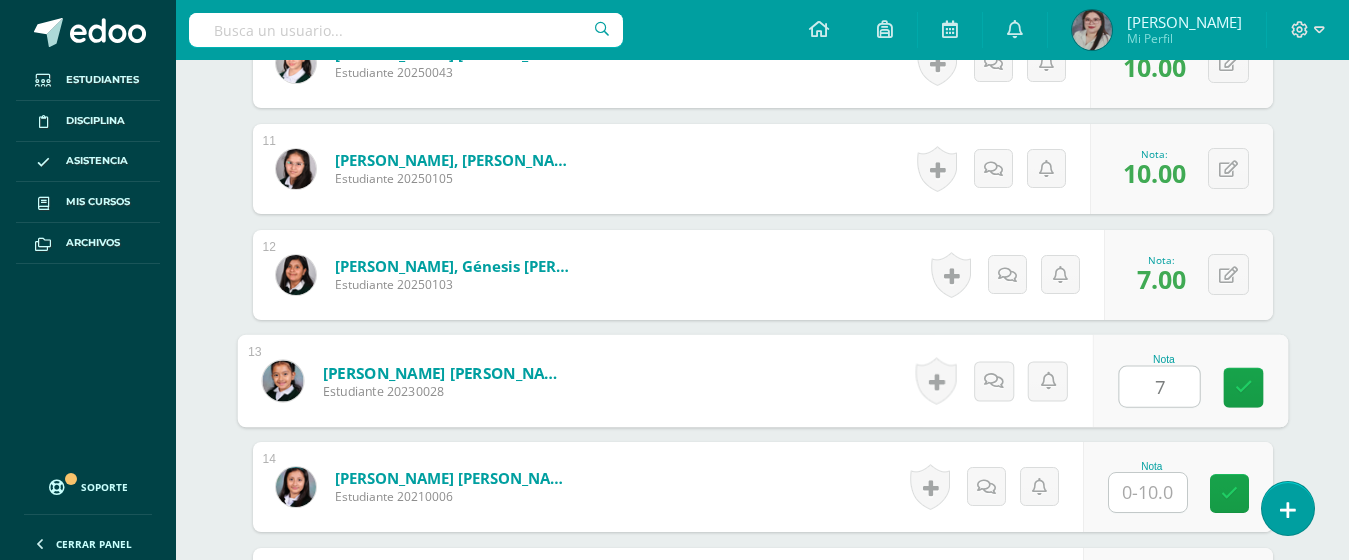 type on "7" 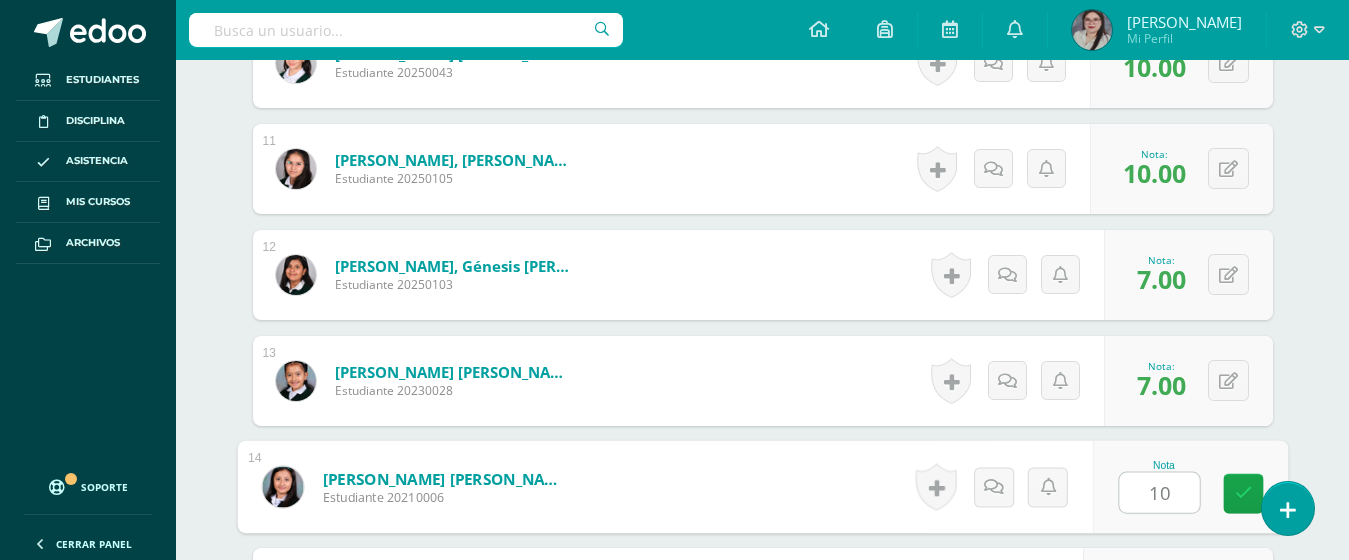 type on "10" 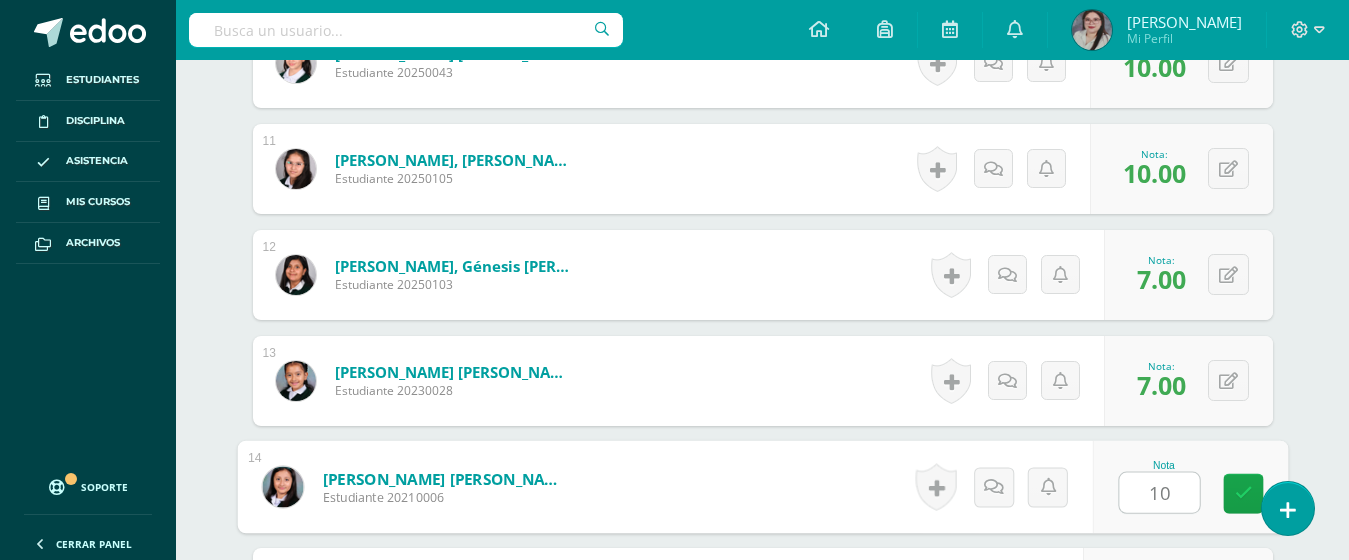 scroll, scrollTop: 1949, scrollLeft: 0, axis: vertical 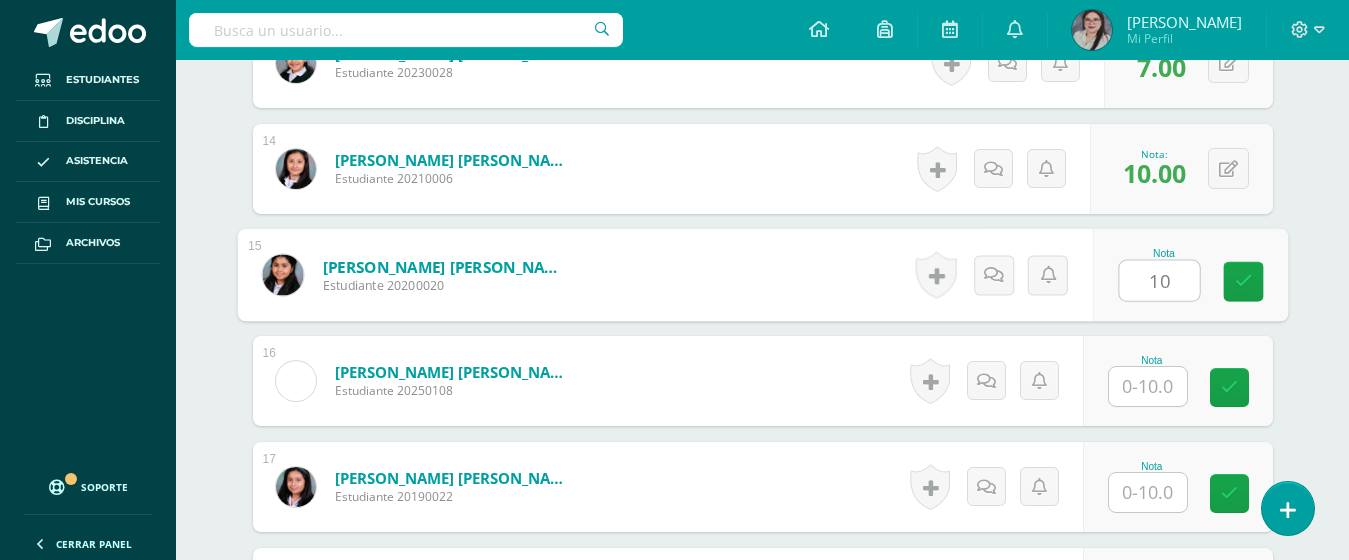 type on "10" 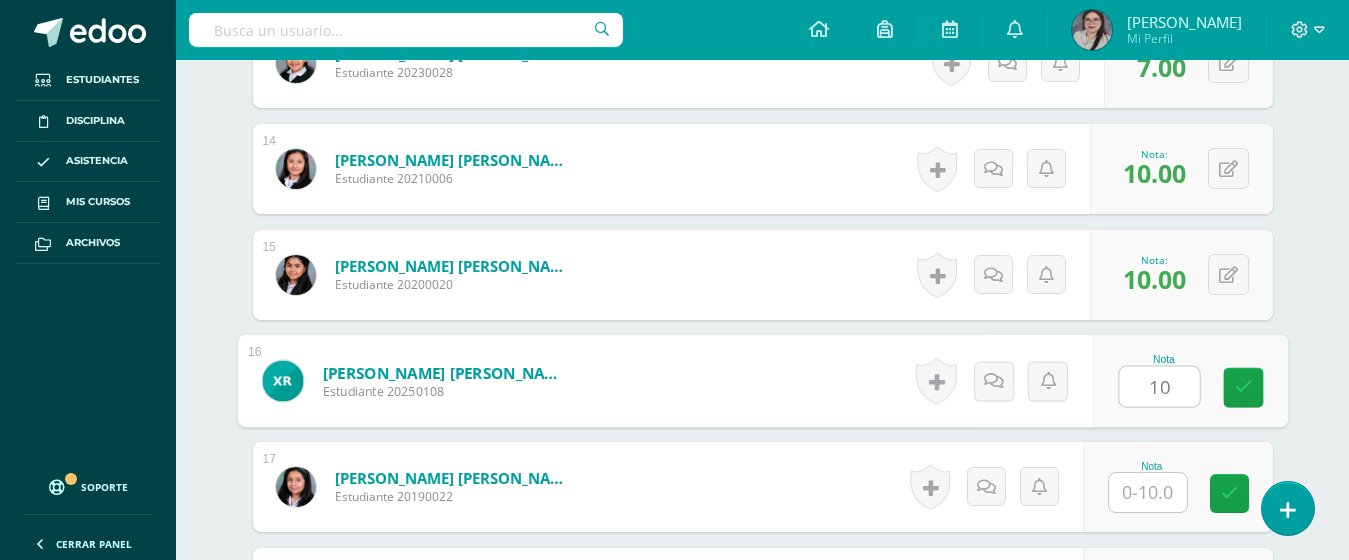 type on "10" 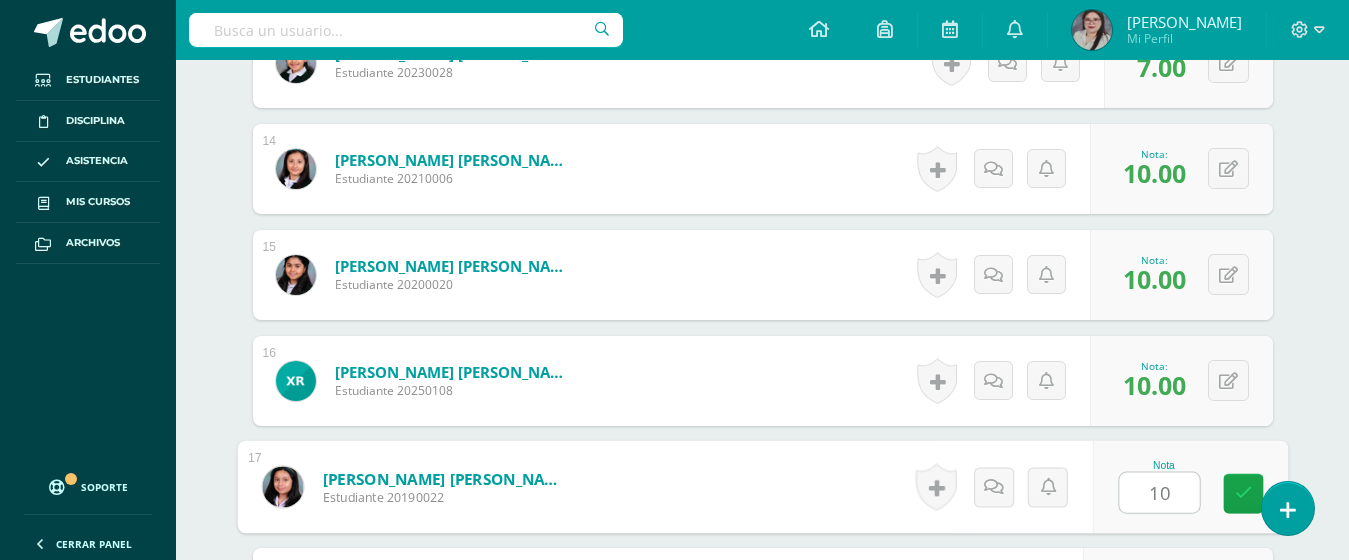 type on "10" 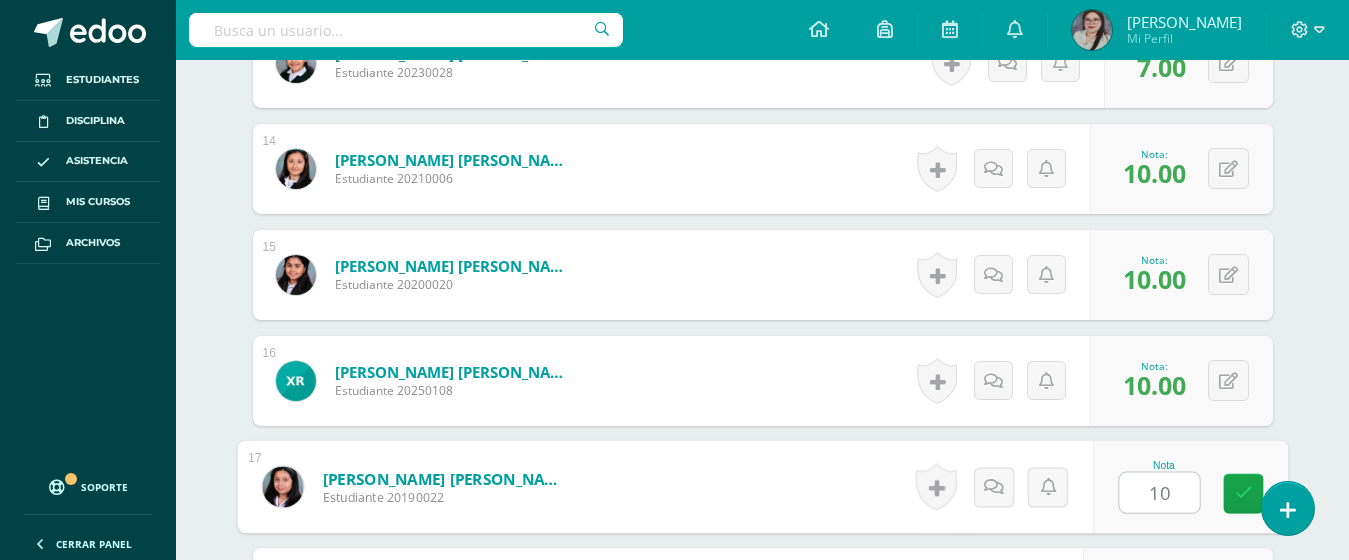 scroll, scrollTop: 2267, scrollLeft: 0, axis: vertical 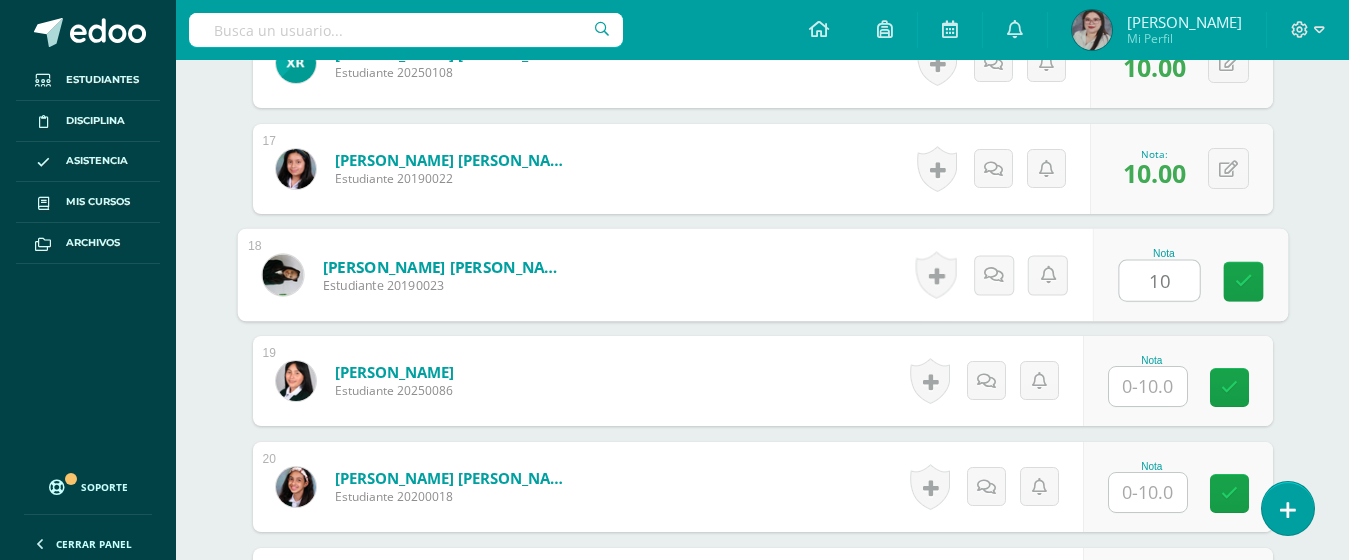 type on "10" 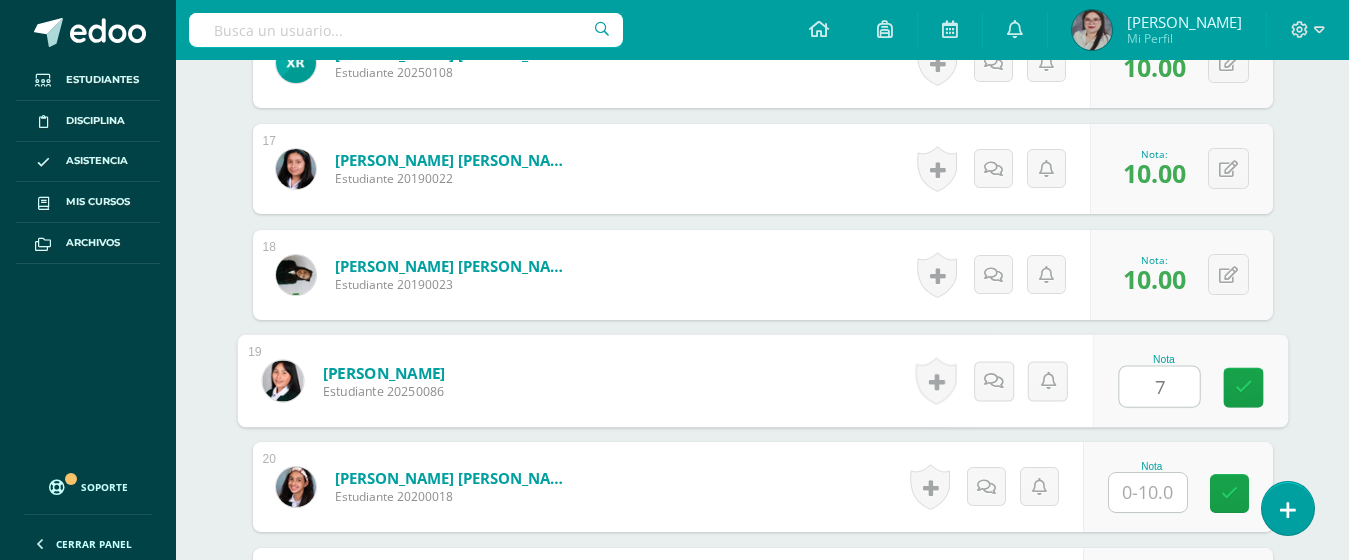 type on "7" 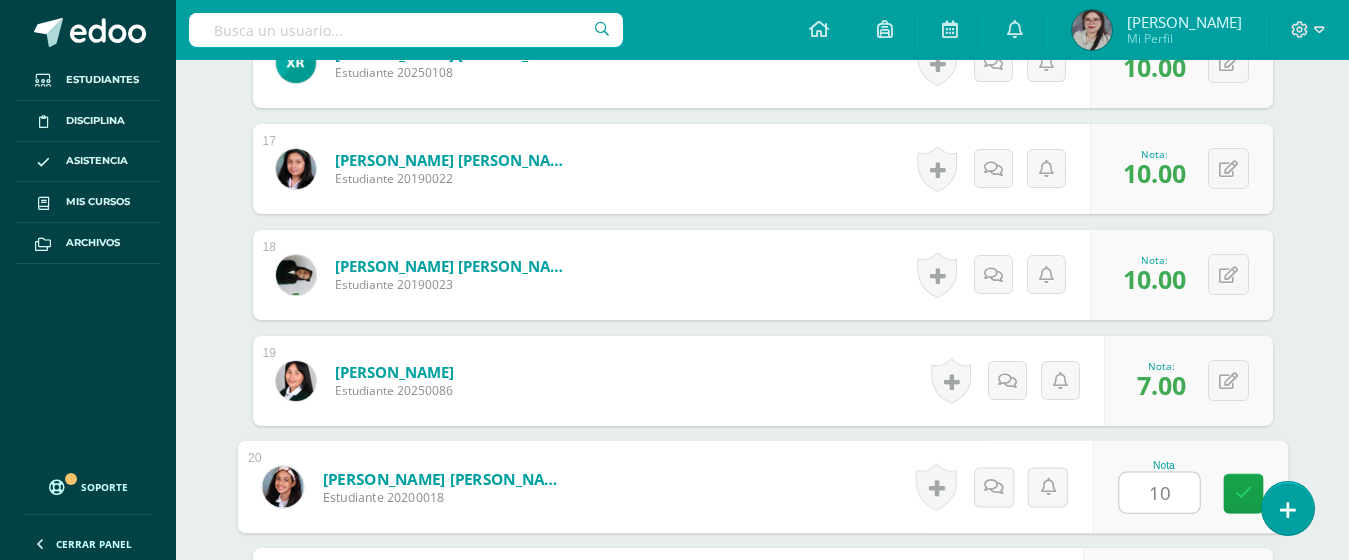 type on "10" 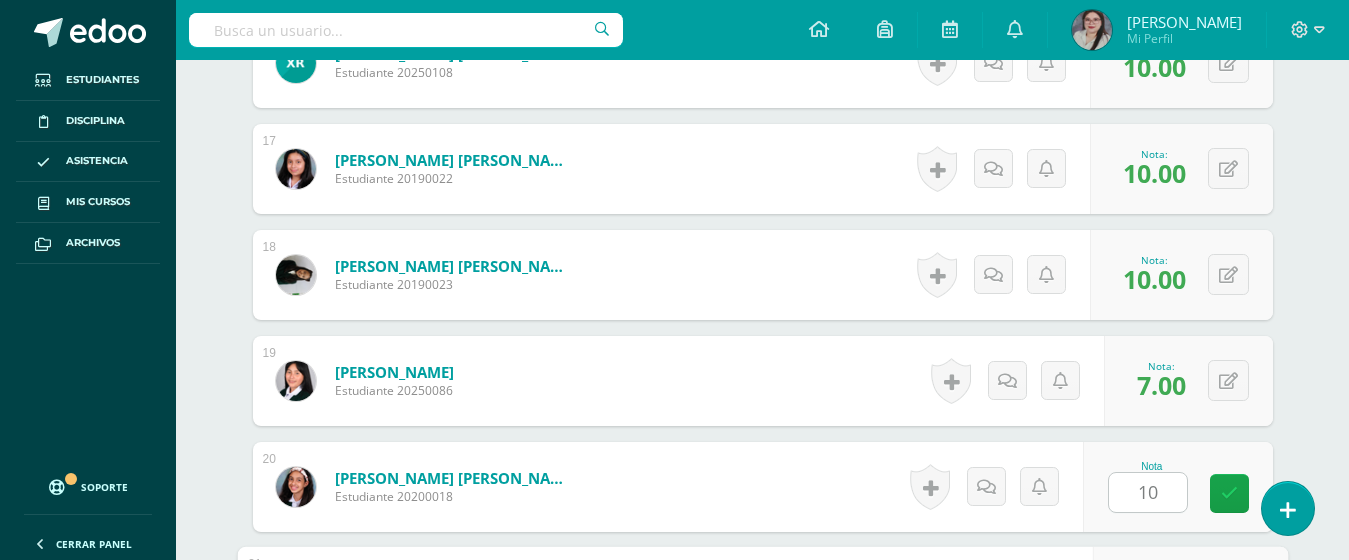 scroll, scrollTop: 2585, scrollLeft: 0, axis: vertical 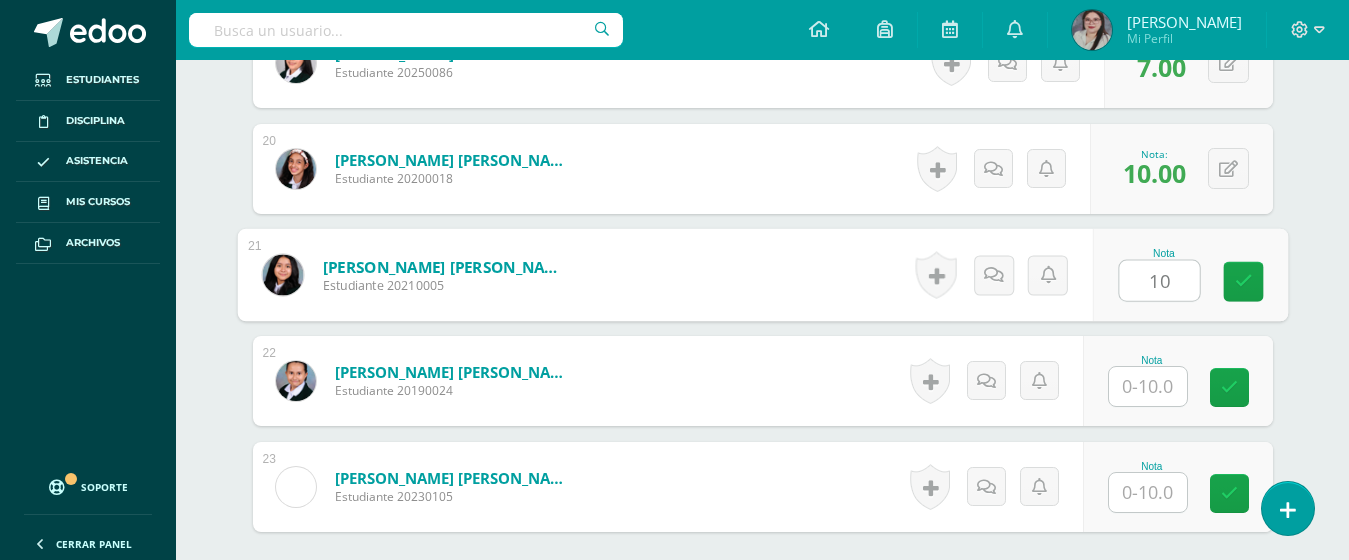 type on "10" 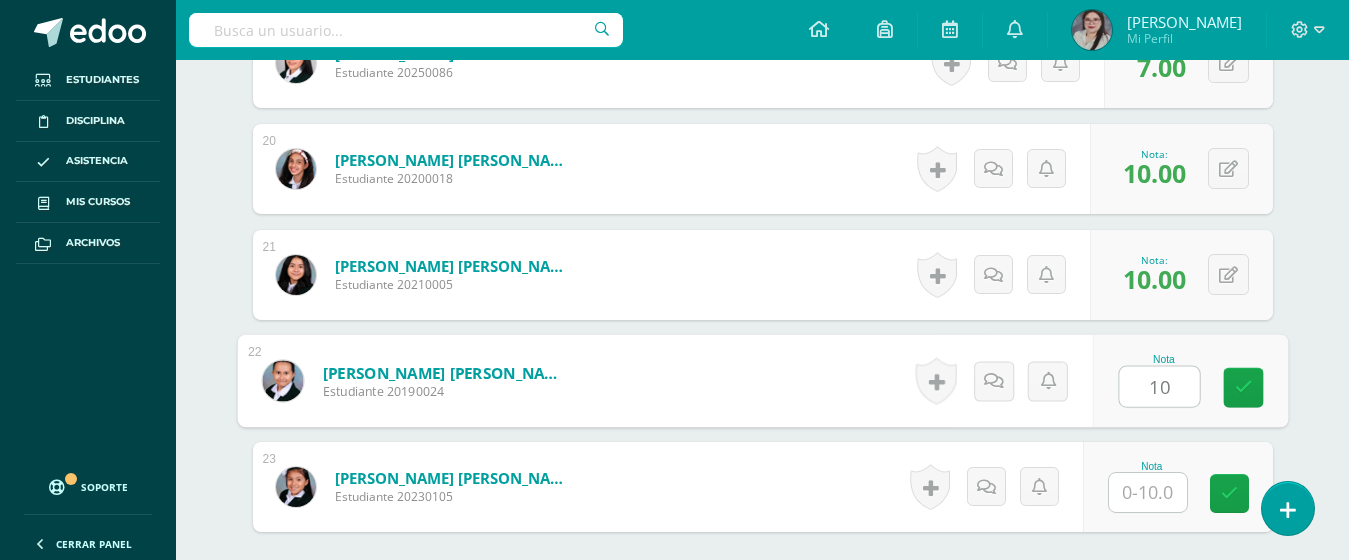 type on "10" 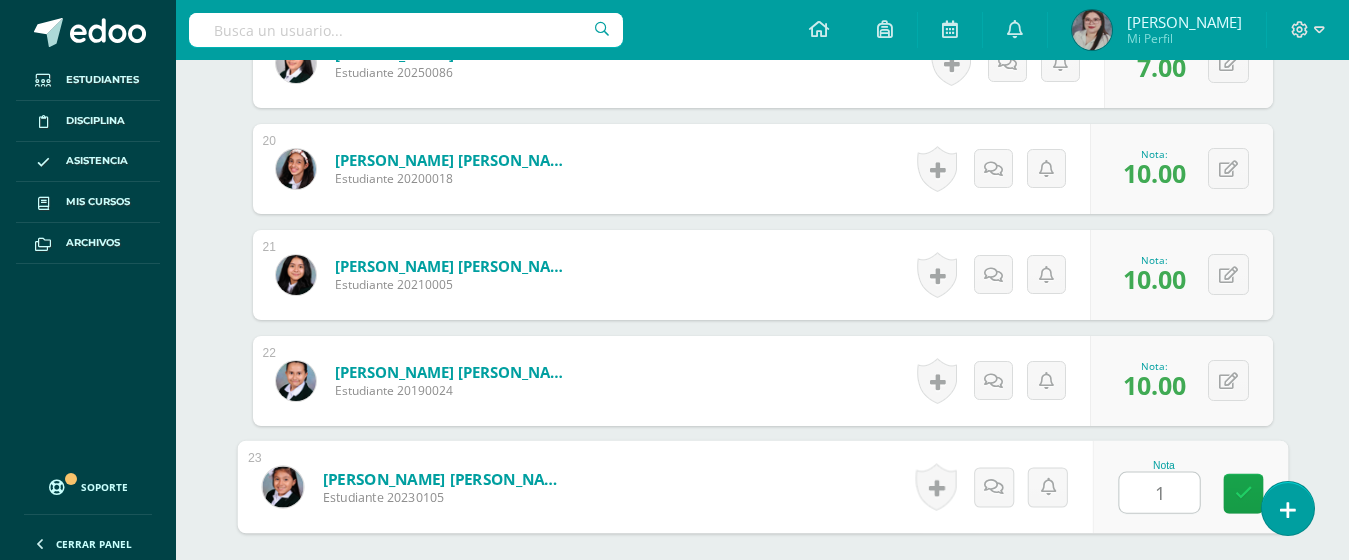 type on "10" 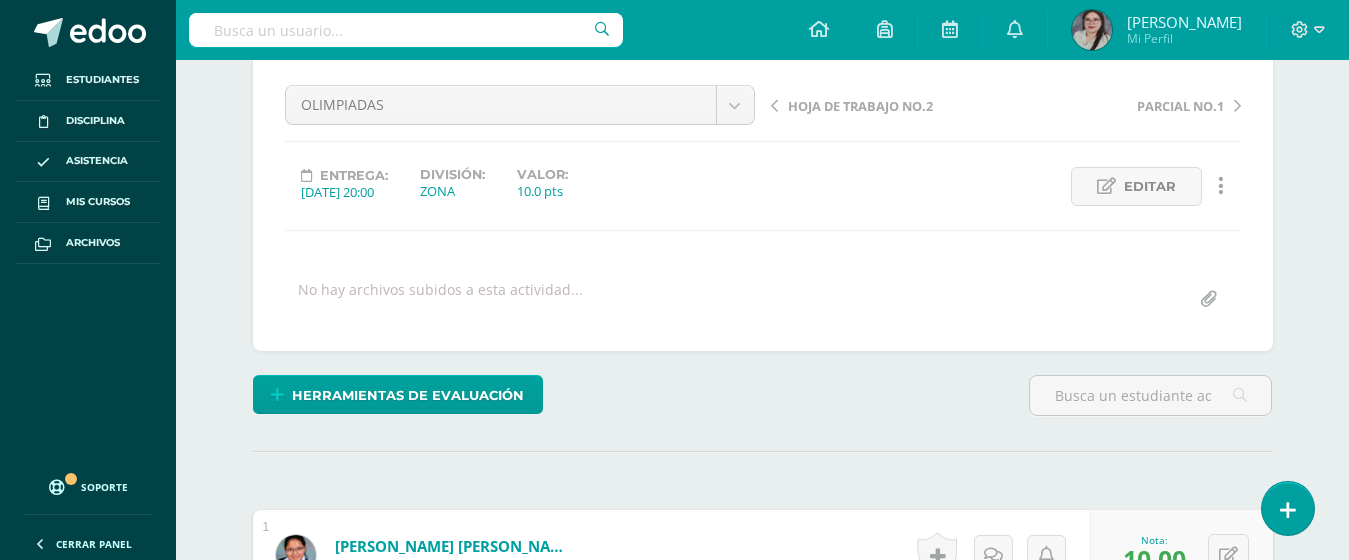 scroll, scrollTop: 0, scrollLeft: 0, axis: both 